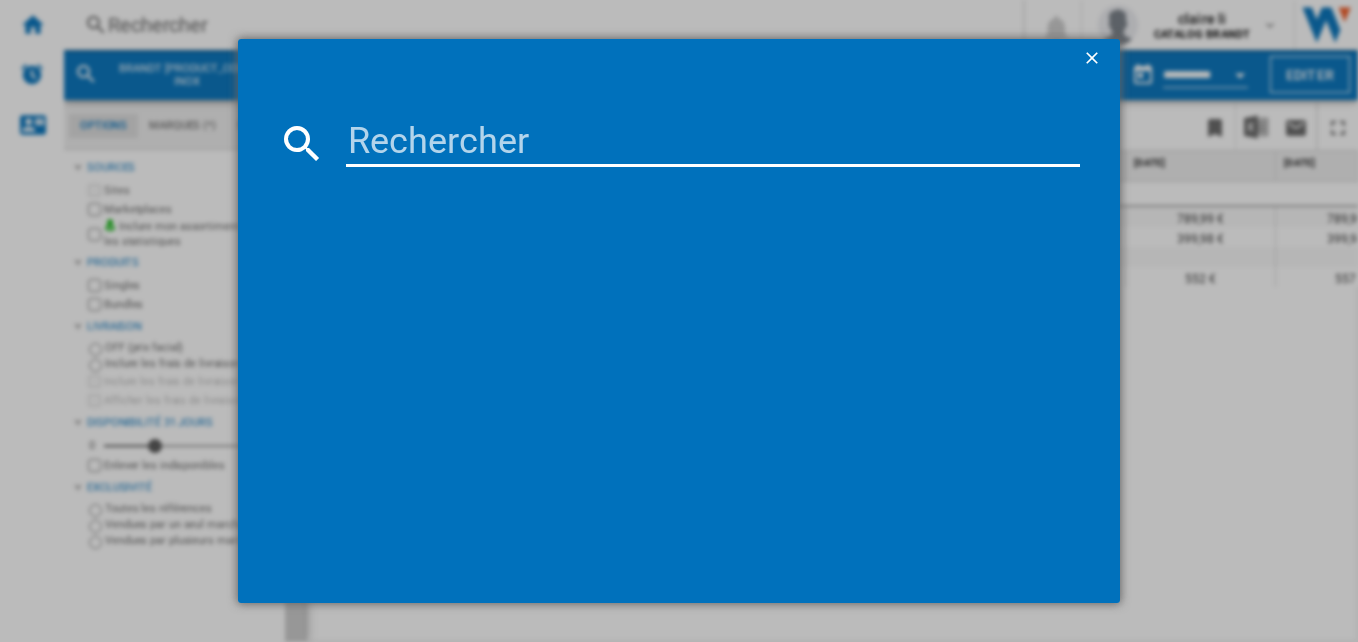 click at bounding box center (679, 341) 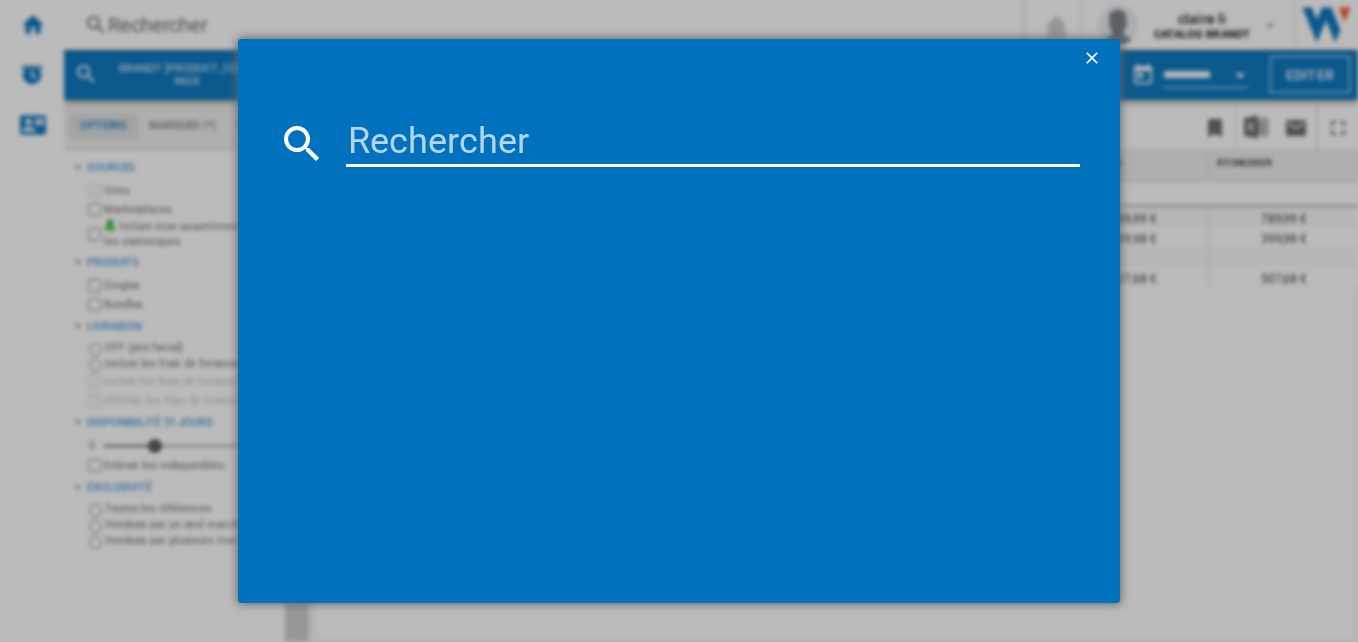 click at bounding box center [713, 143] 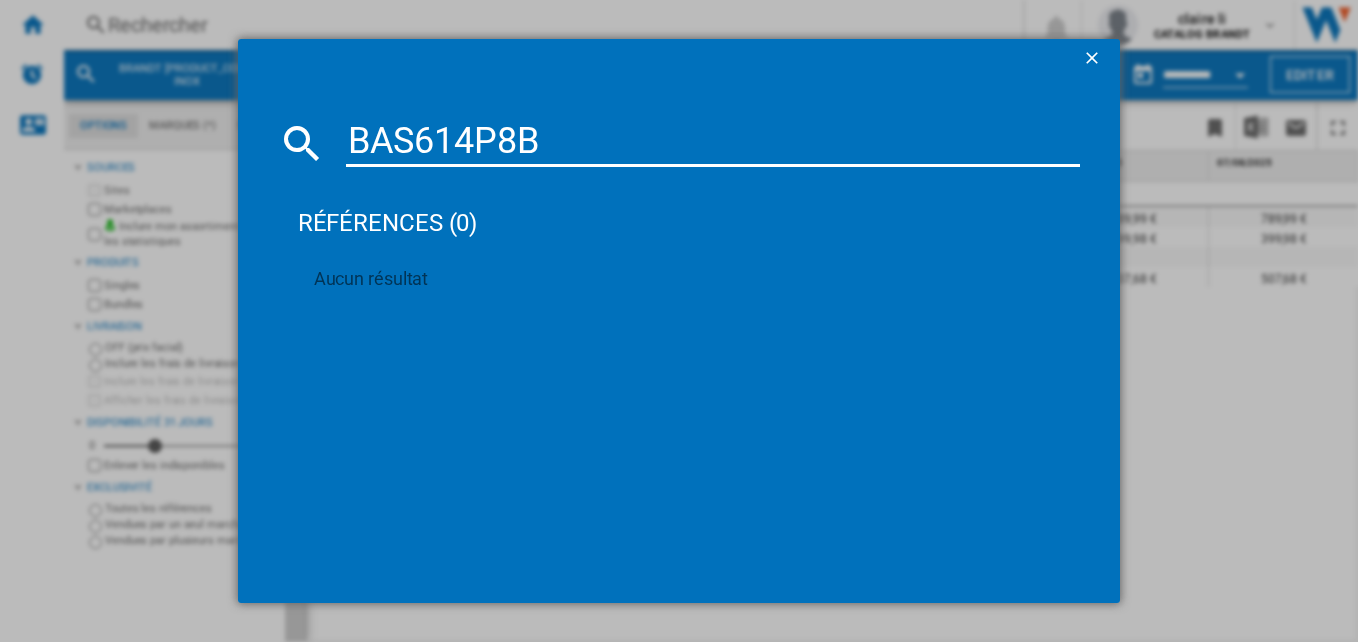 click on "BAS614P8B" at bounding box center (713, 143) 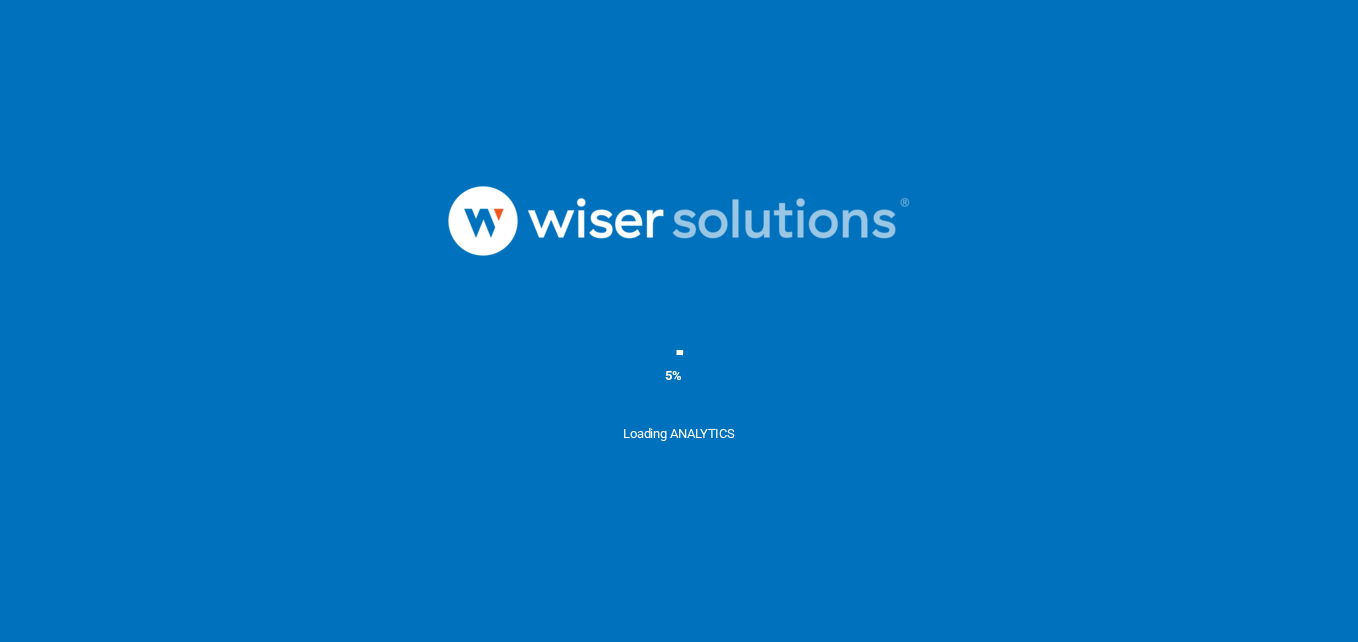 scroll, scrollTop: 0, scrollLeft: 0, axis: both 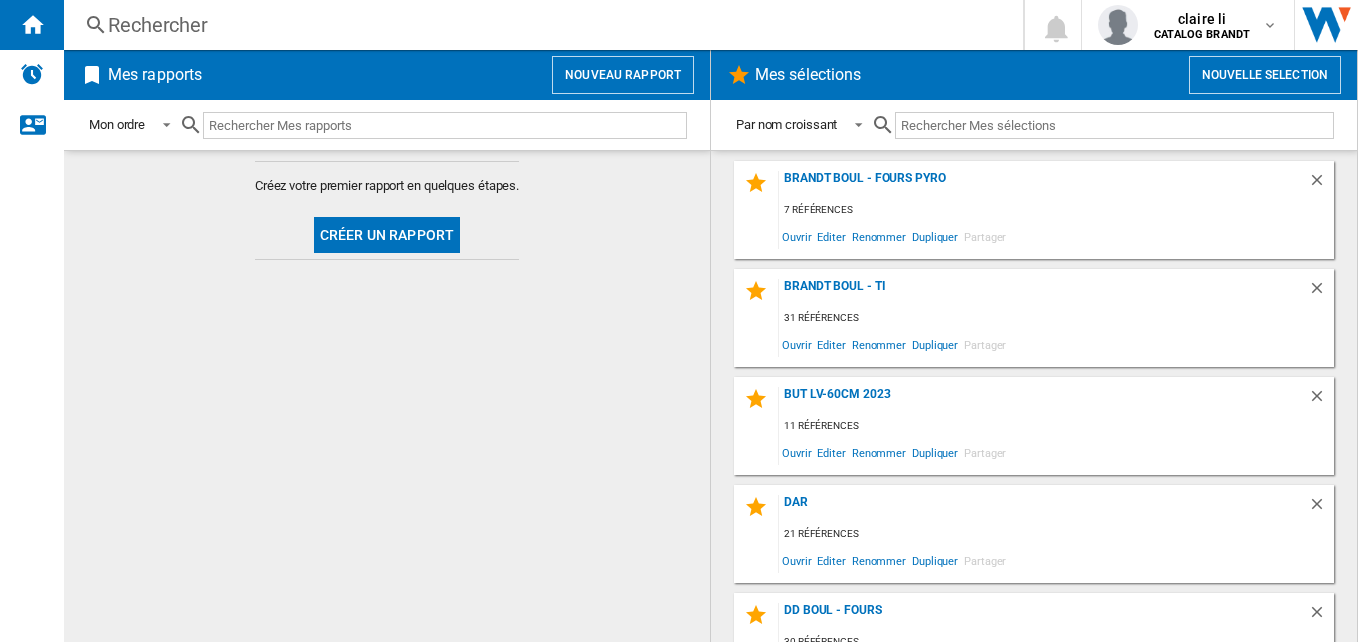 click on "Rechercher" at bounding box center (539, 25) 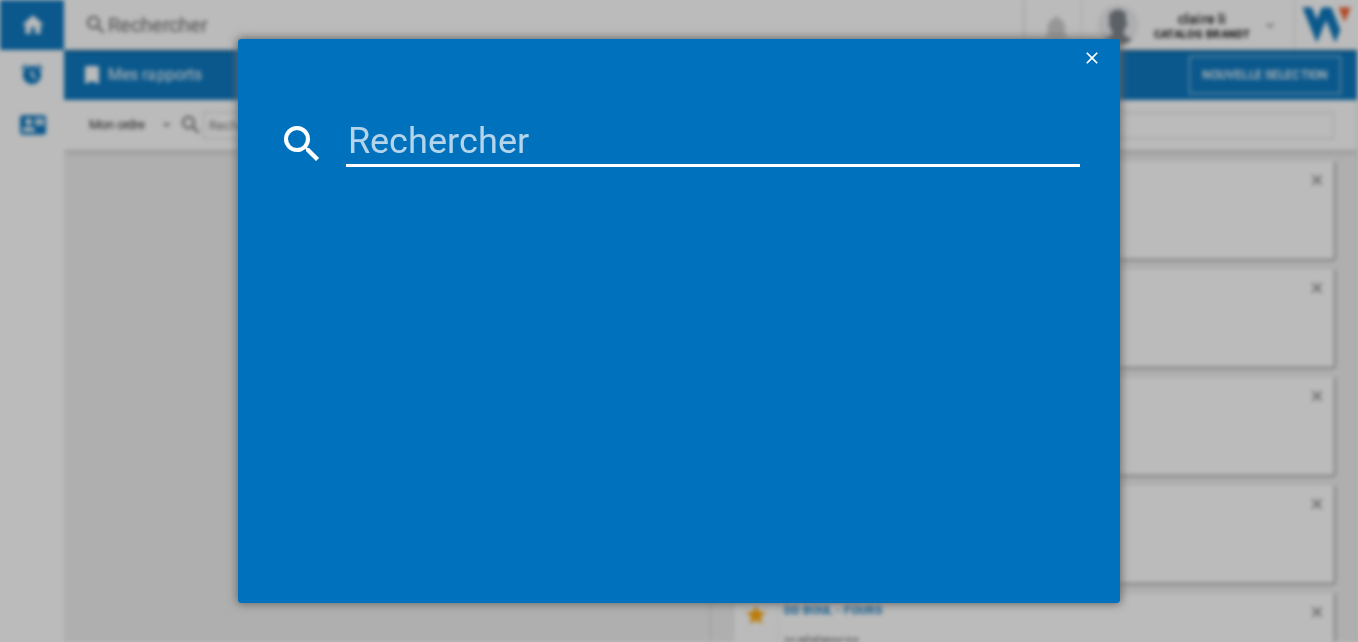 click at bounding box center [713, 143] 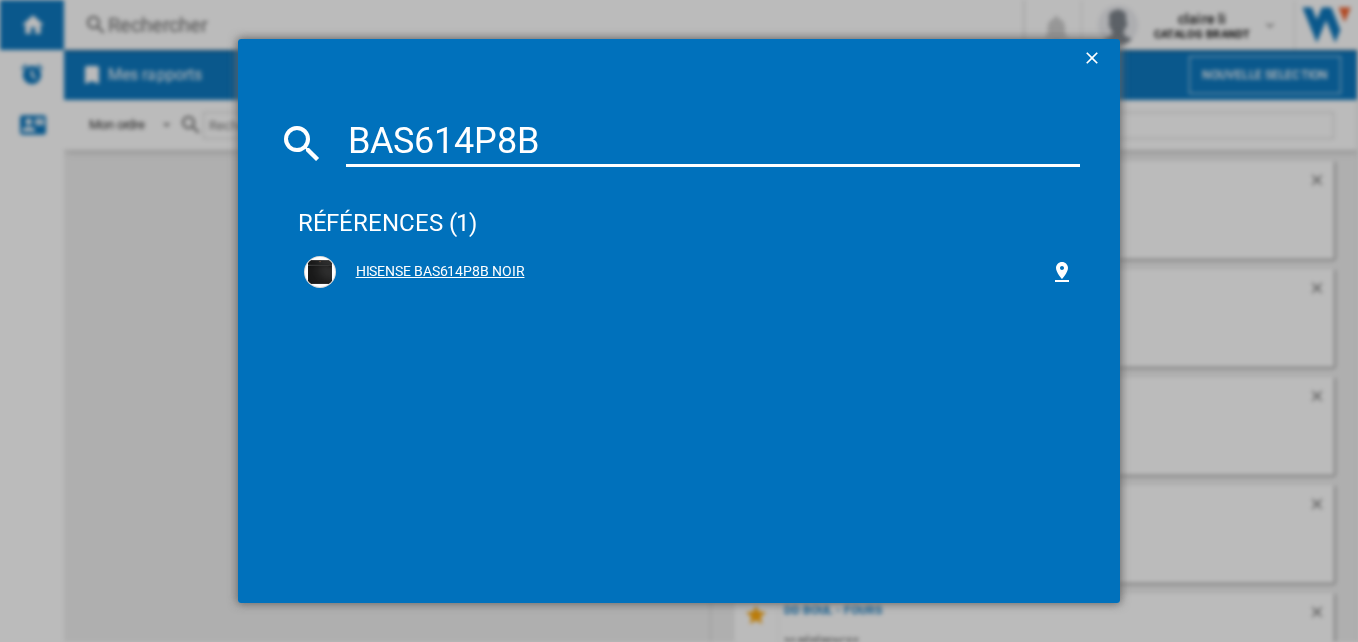type on "BAS614P8B" 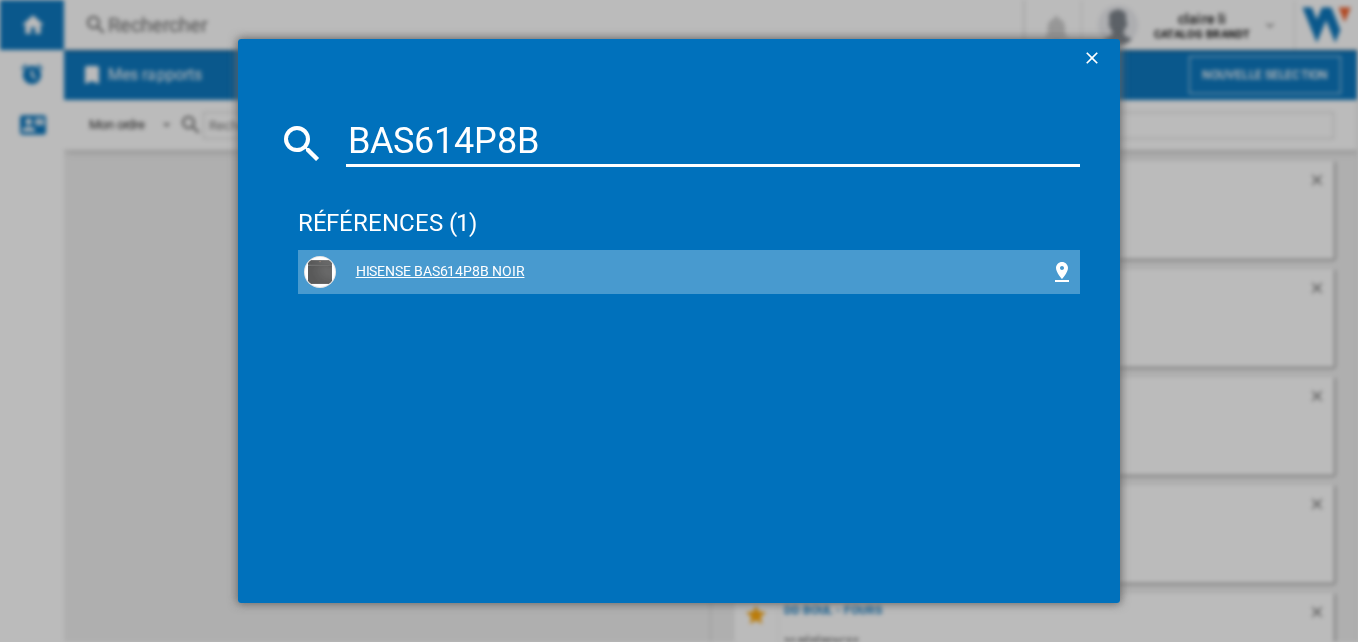 click on "HISENSE BAS614P8B NOIR" at bounding box center (689, 272) 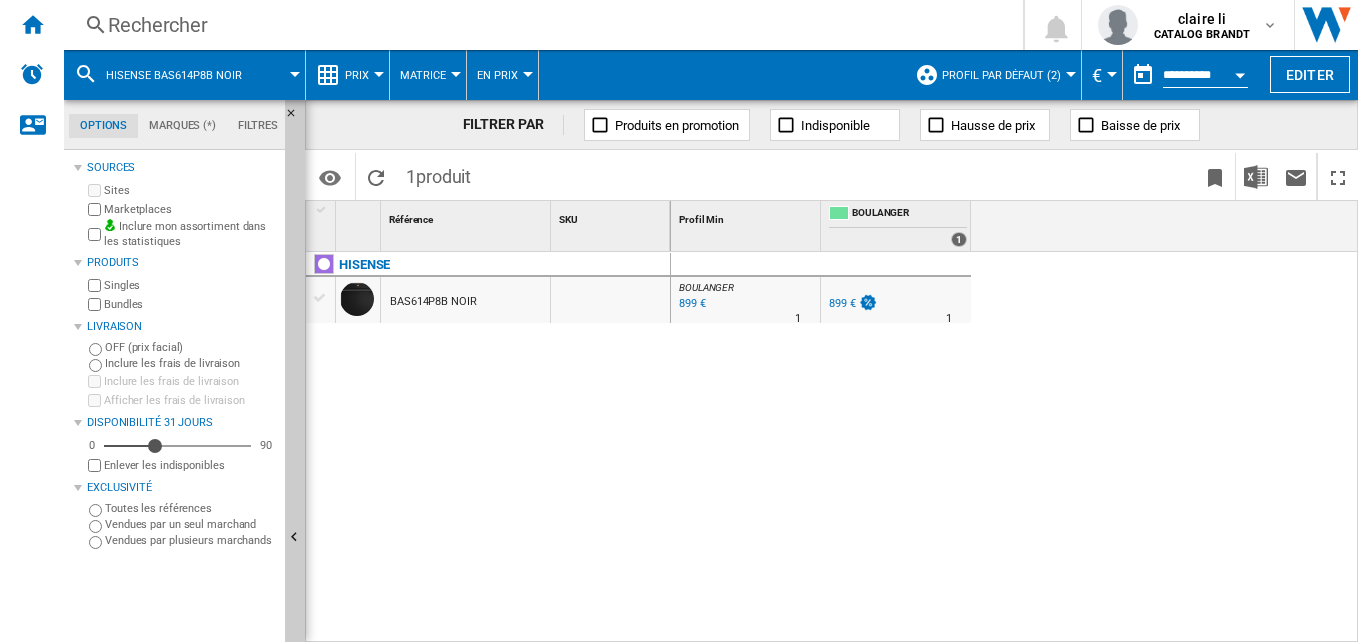 click at bounding box center (927, 75) 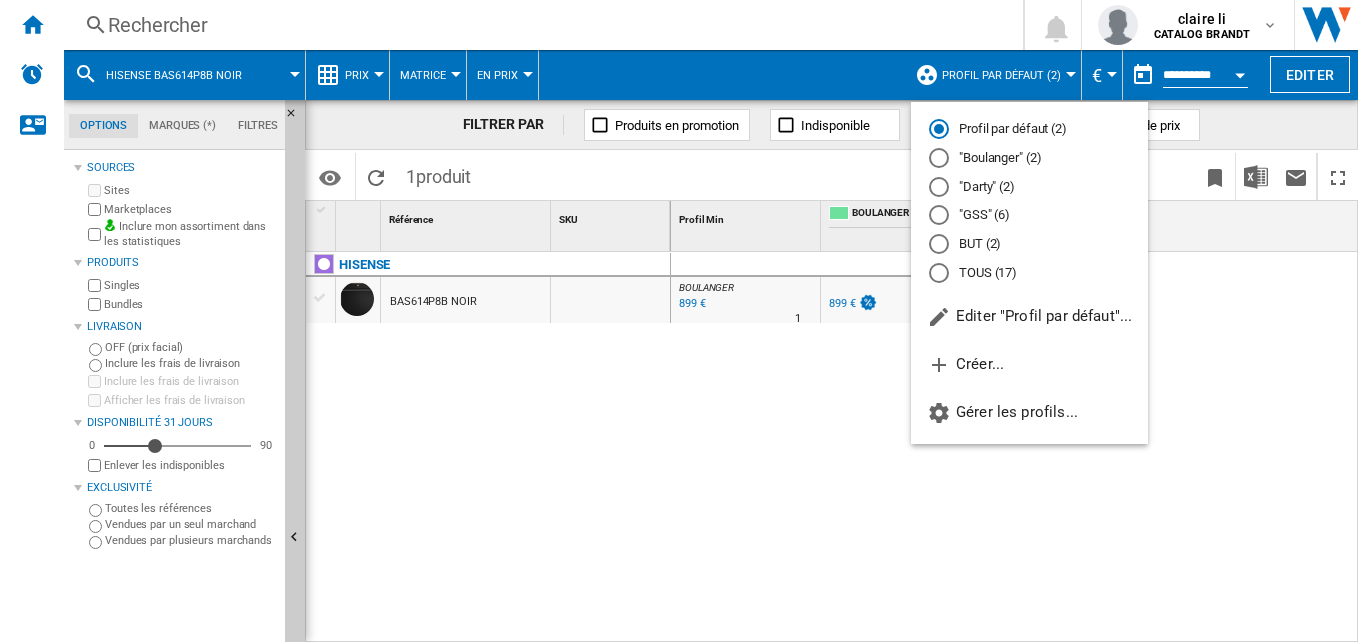 click on ""GSS" (6)" at bounding box center (1029, 215) 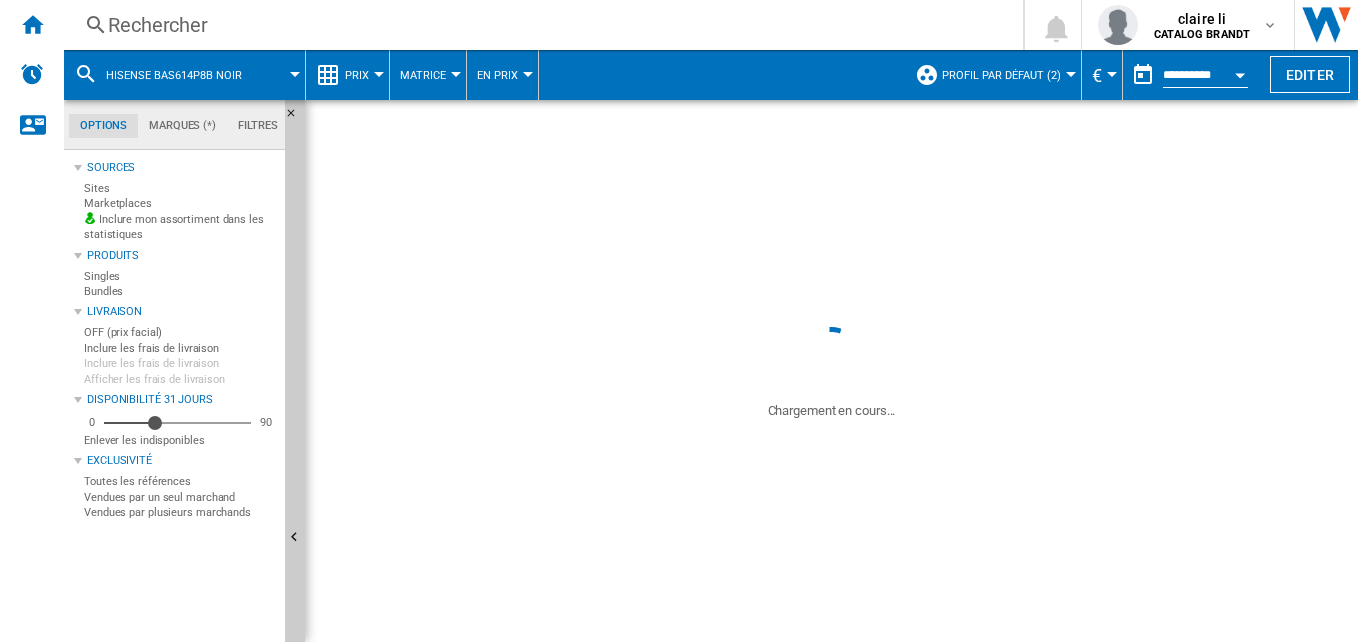 click on "Prix" at bounding box center (357, 75) 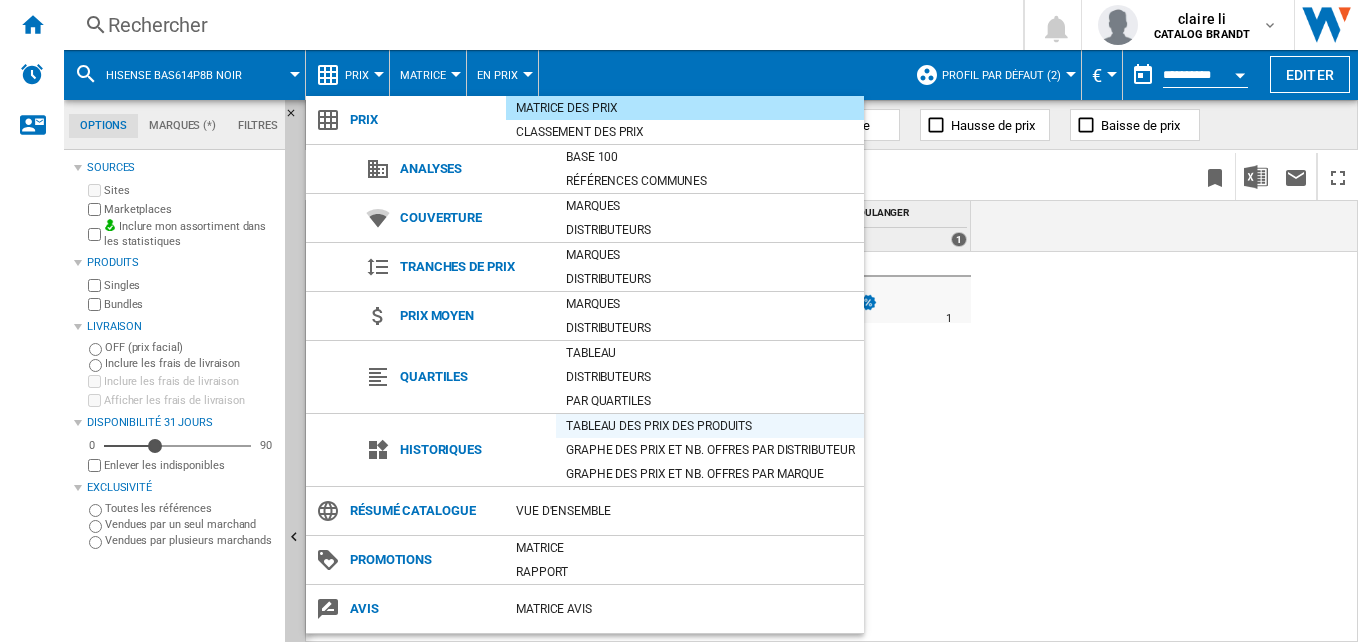 click on "Tableau des prix des produits" at bounding box center (710, 426) 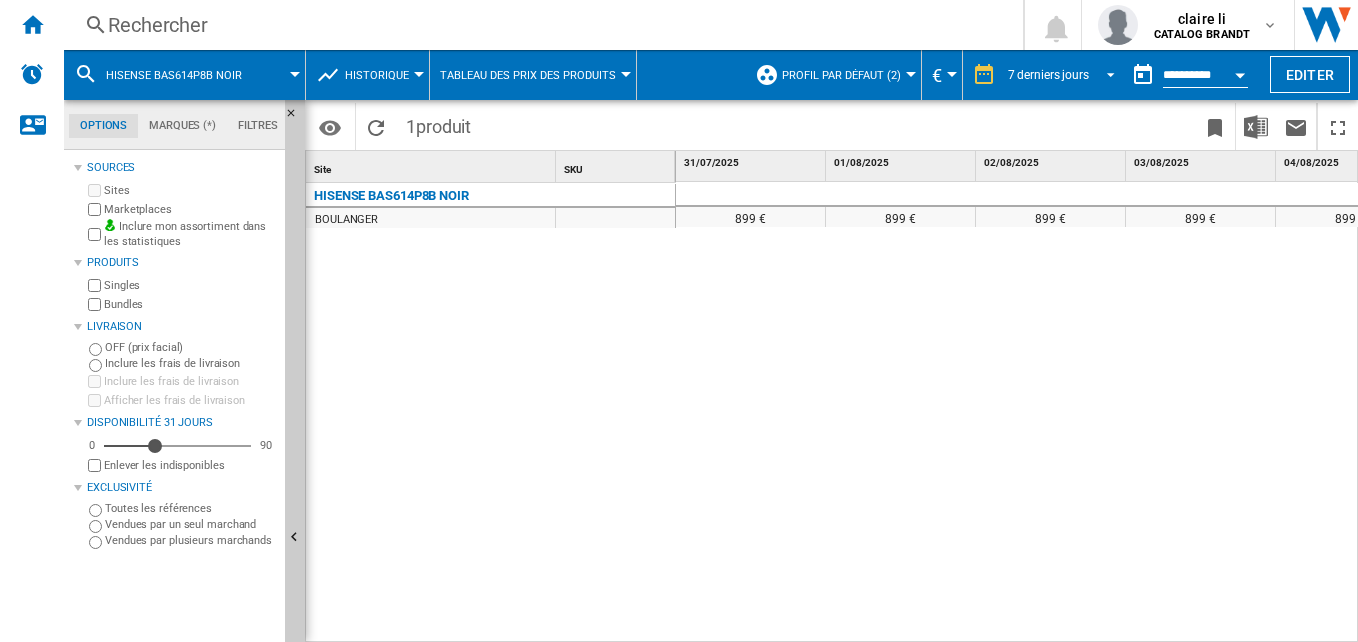 click on "7 derniers jours" at bounding box center (1048, 75) 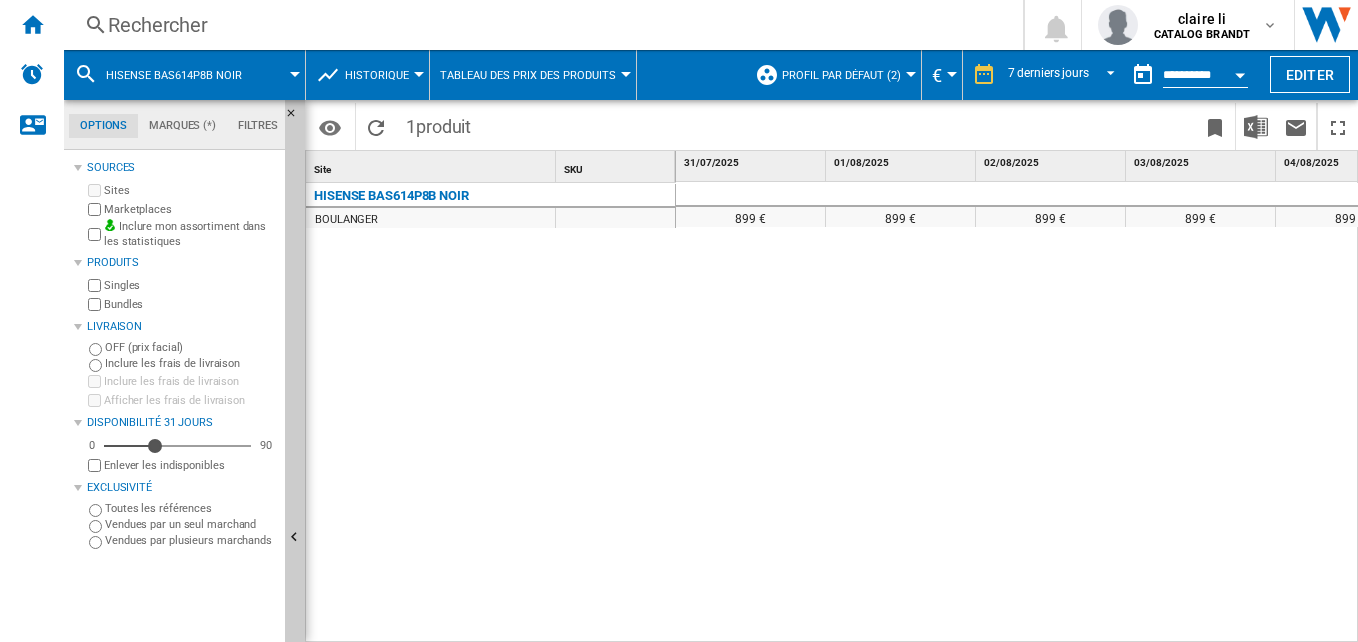 scroll, scrollTop: 30, scrollLeft: 0, axis: vertical 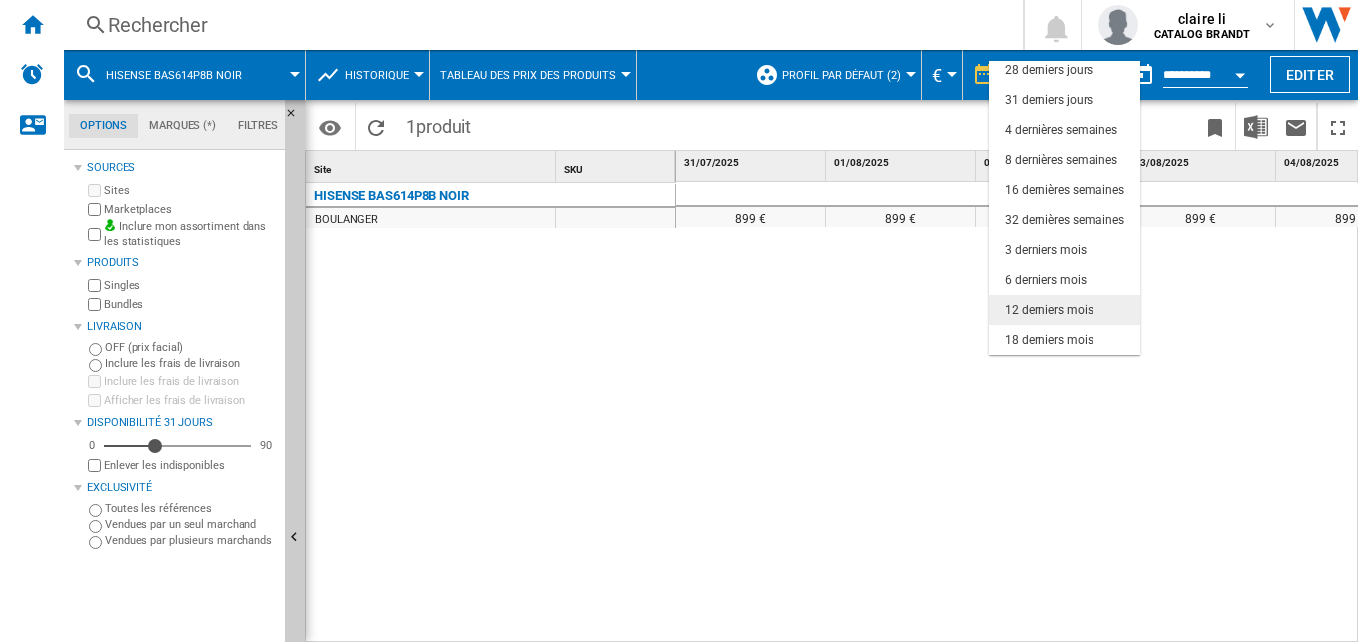 click on "12 derniers mois" at bounding box center [1049, 310] 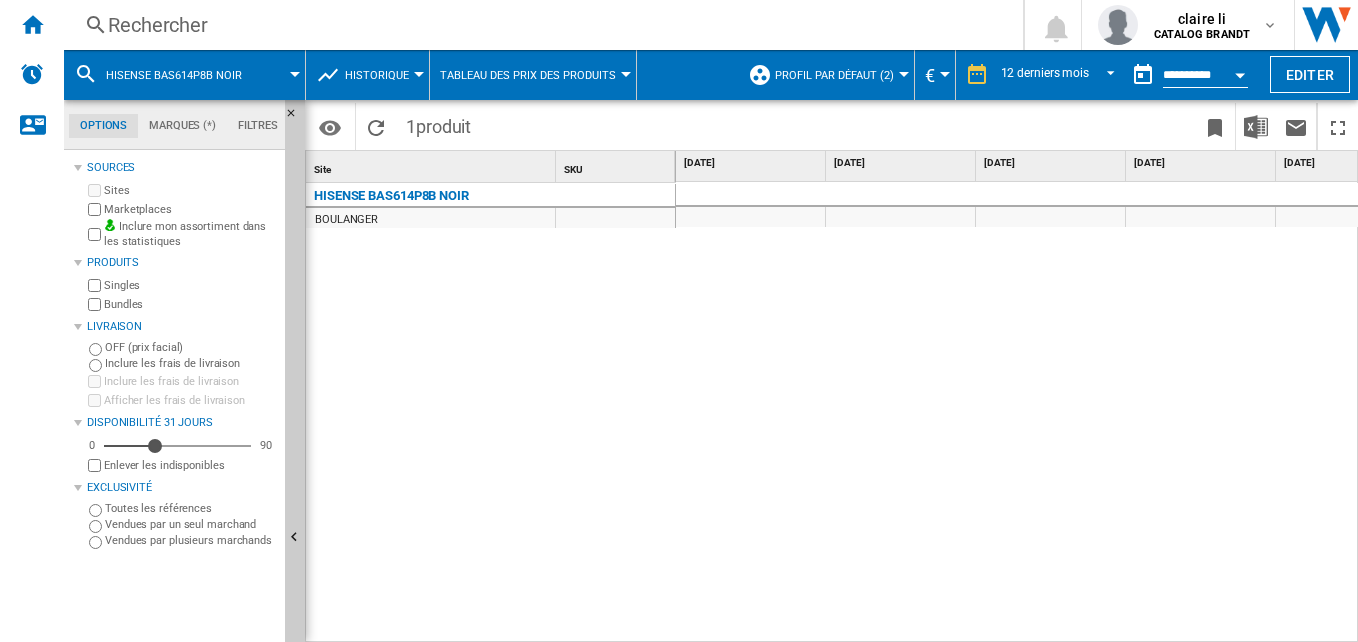 drag, startPoint x: 810, startPoint y: 528, endPoint x: 756, endPoint y: 638, distance: 122.53979 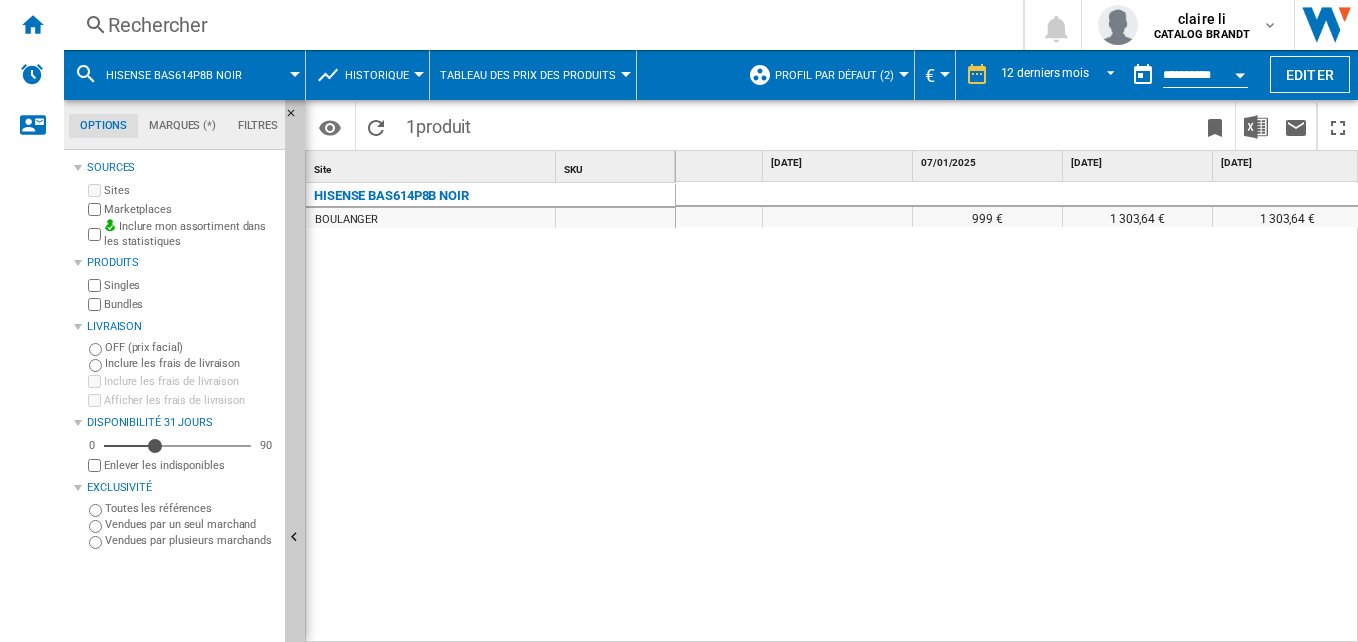 scroll, scrollTop: 0, scrollLeft: 839, axis: horizontal 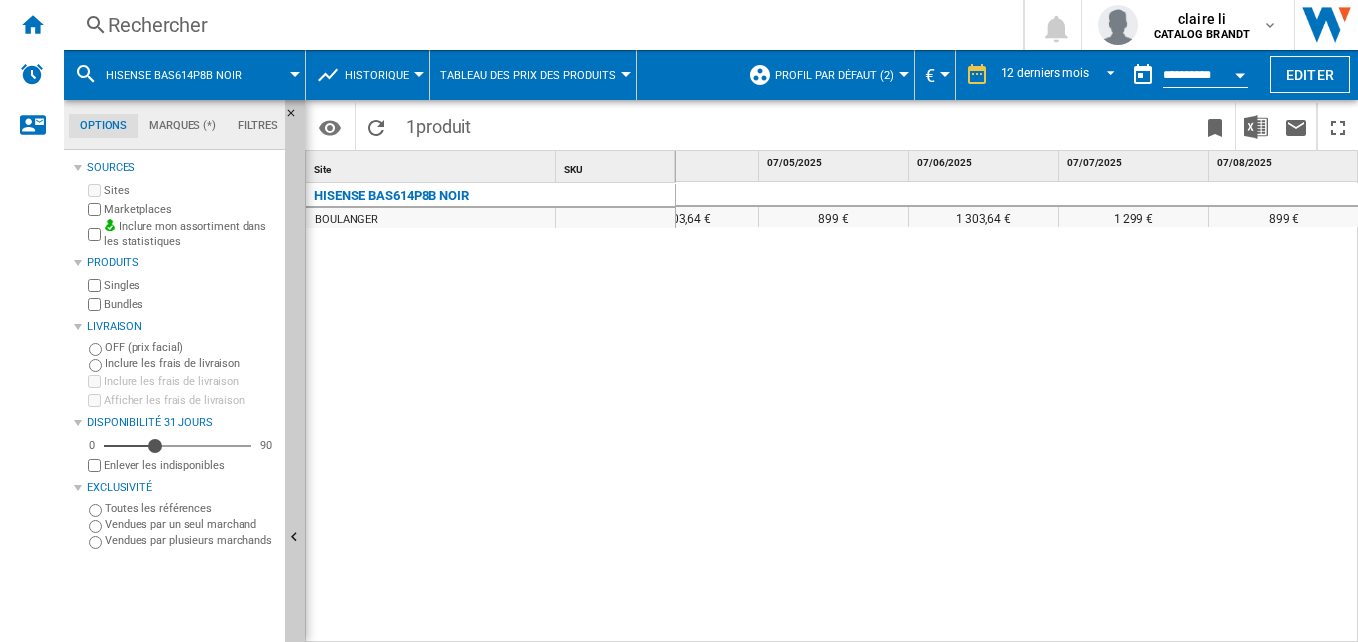 click on "Rechercher" at bounding box center [539, 25] 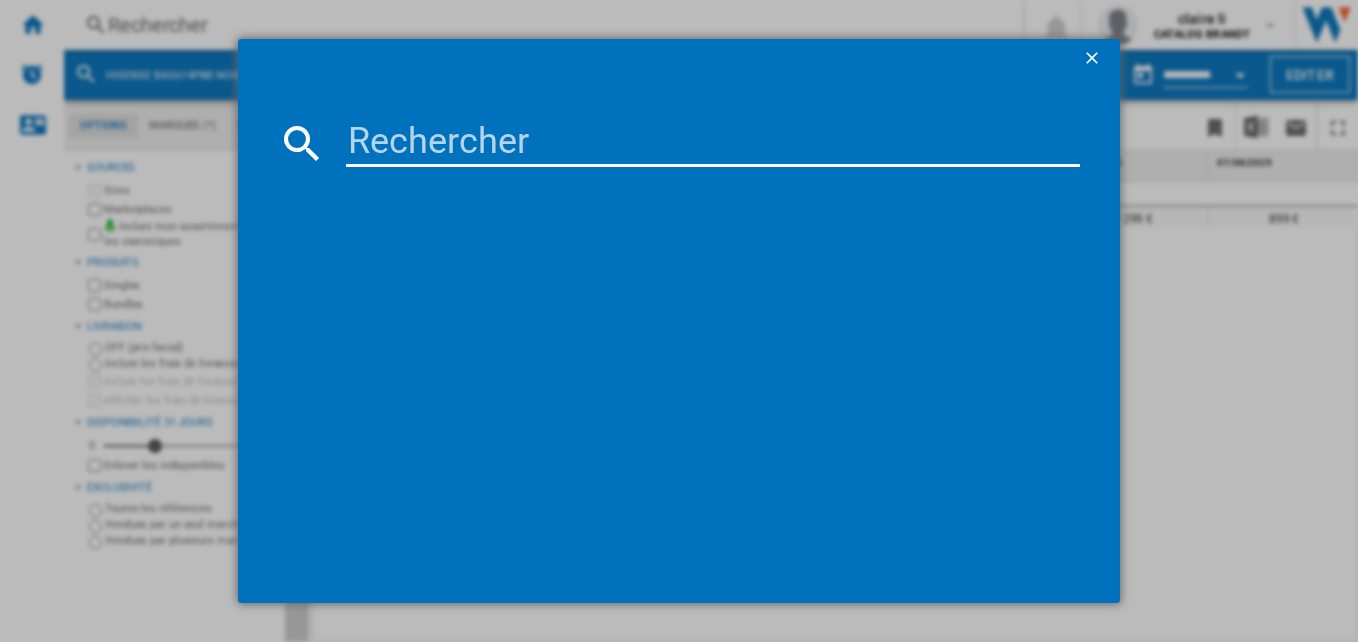 click at bounding box center [713, 143] 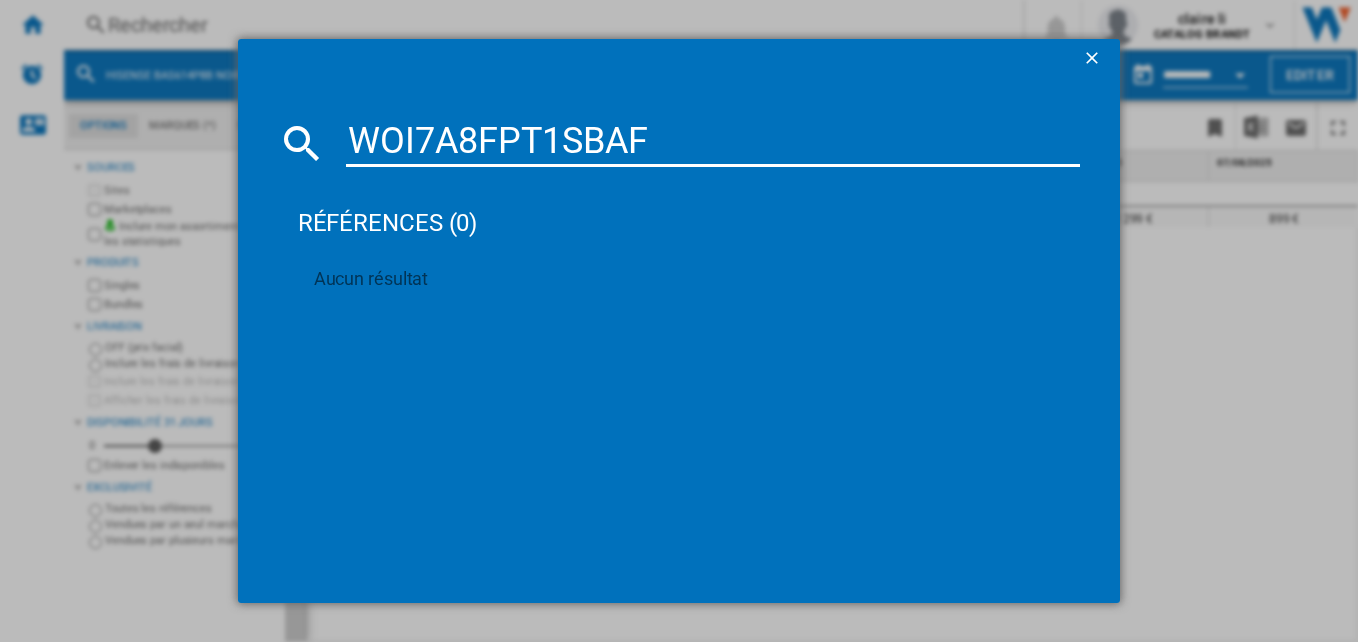 click on "WOI7A8FPT1SBAF" at bounding box center (713, 143) 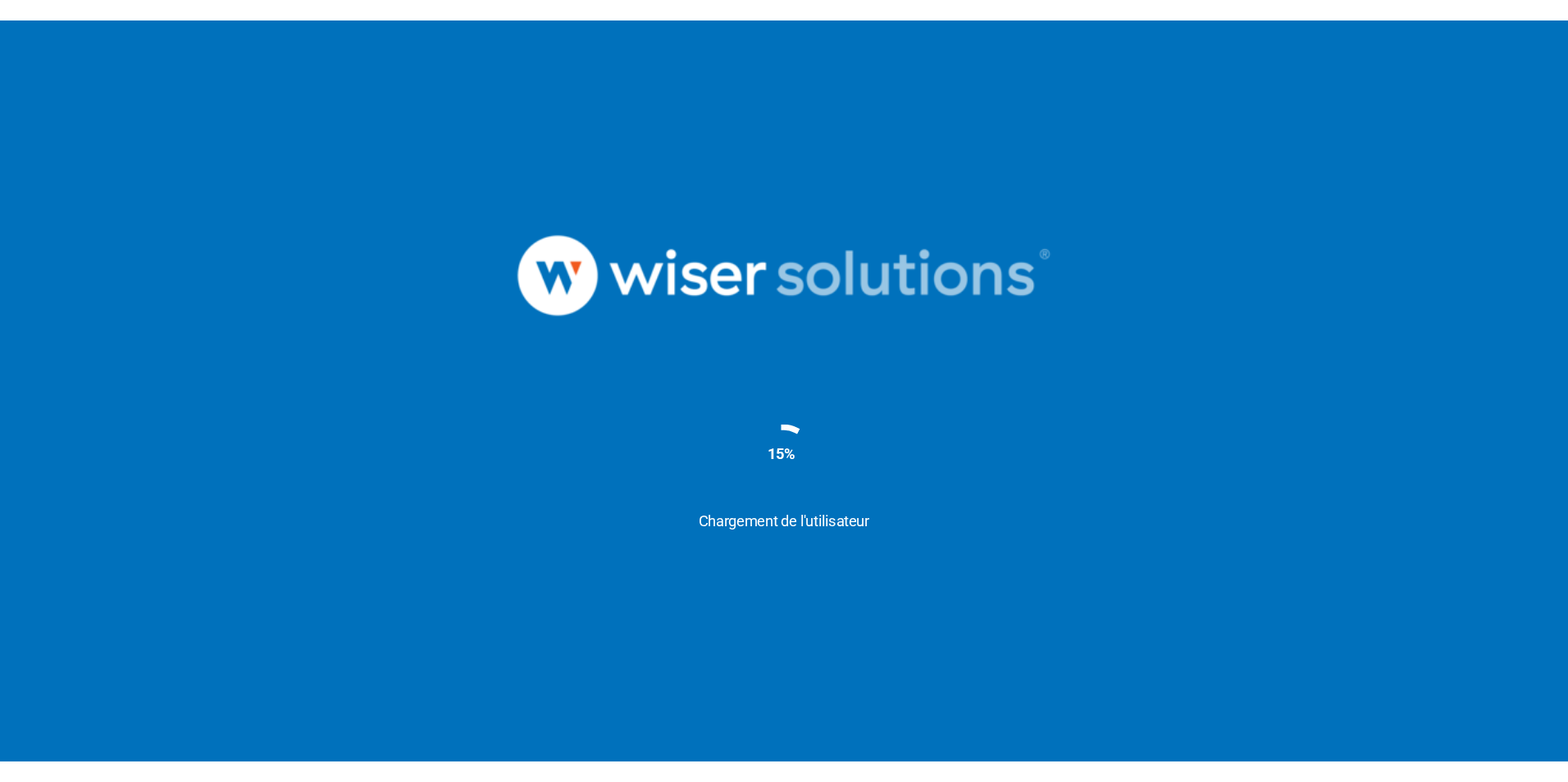 scroll, scrollTop: 0, scrollLeft: 0, axis: both 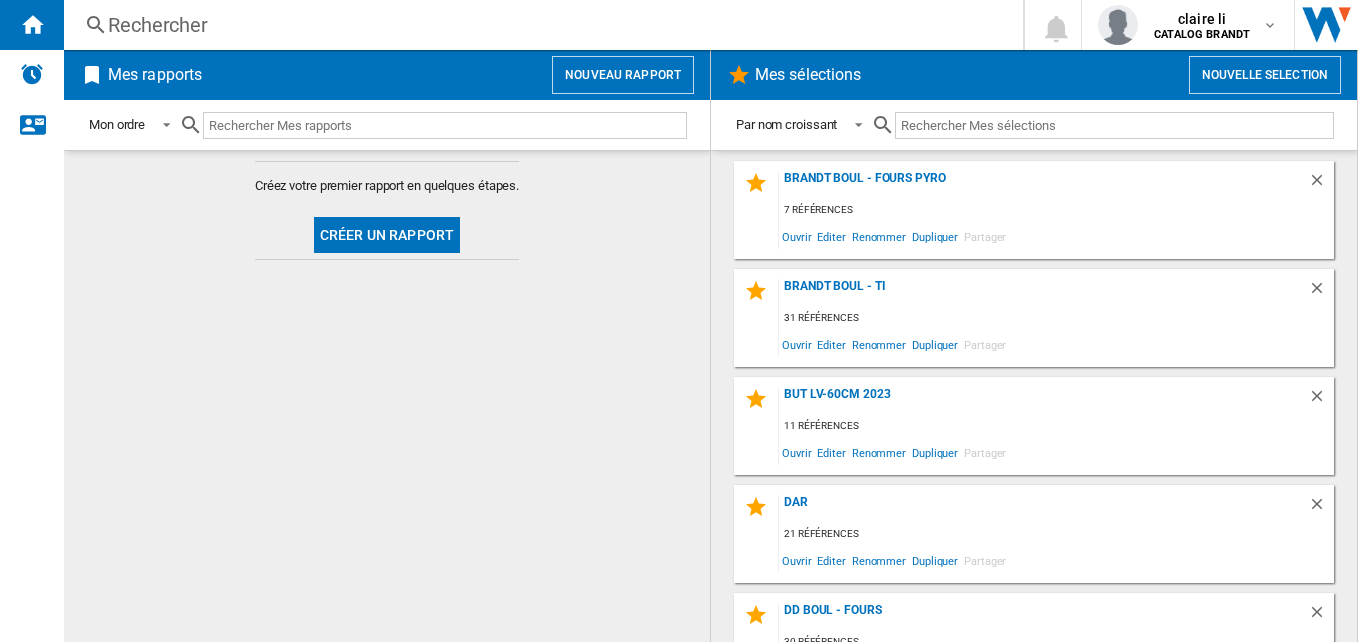 click on "Rechercher
Rechercher
0
[FIRST] [LAST]
CATALOG BRANDT
CATALOG BRANDT
Mes paramètres
Se déconnecter" at bounding box center (711, 25) 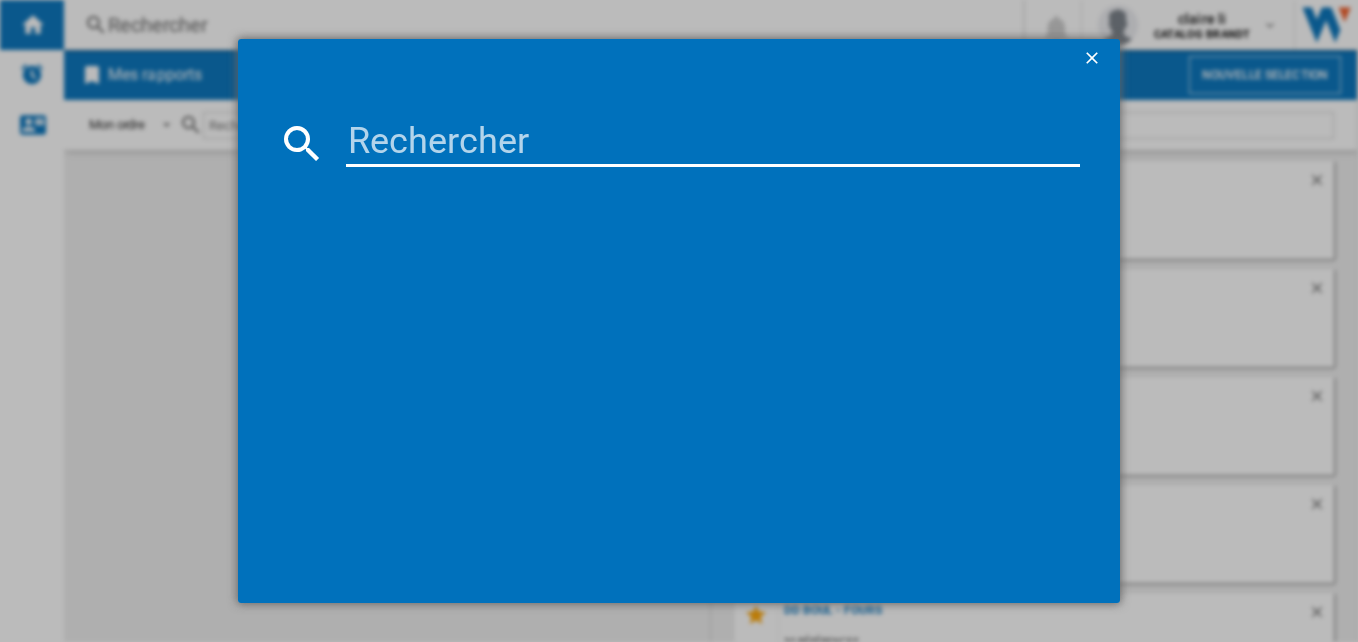 click at bounding box center (713, 143) 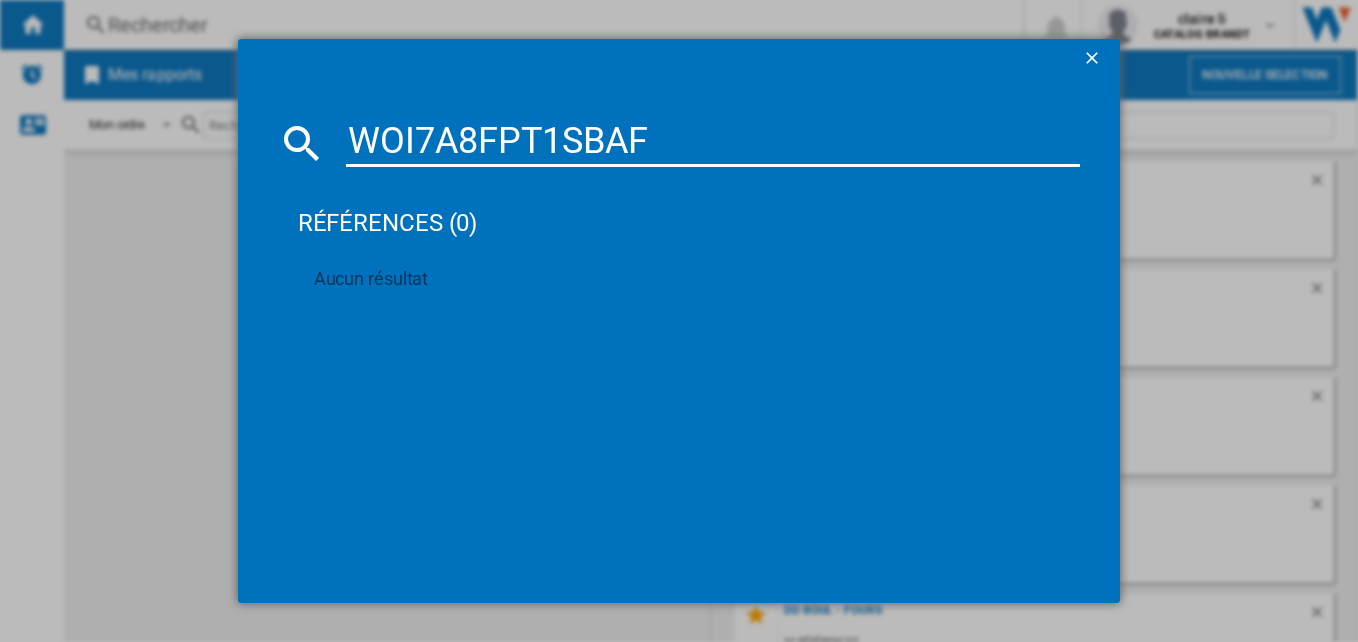 click on "WOI7A8FPT1SBAF" at bounding box center (713, 143) 